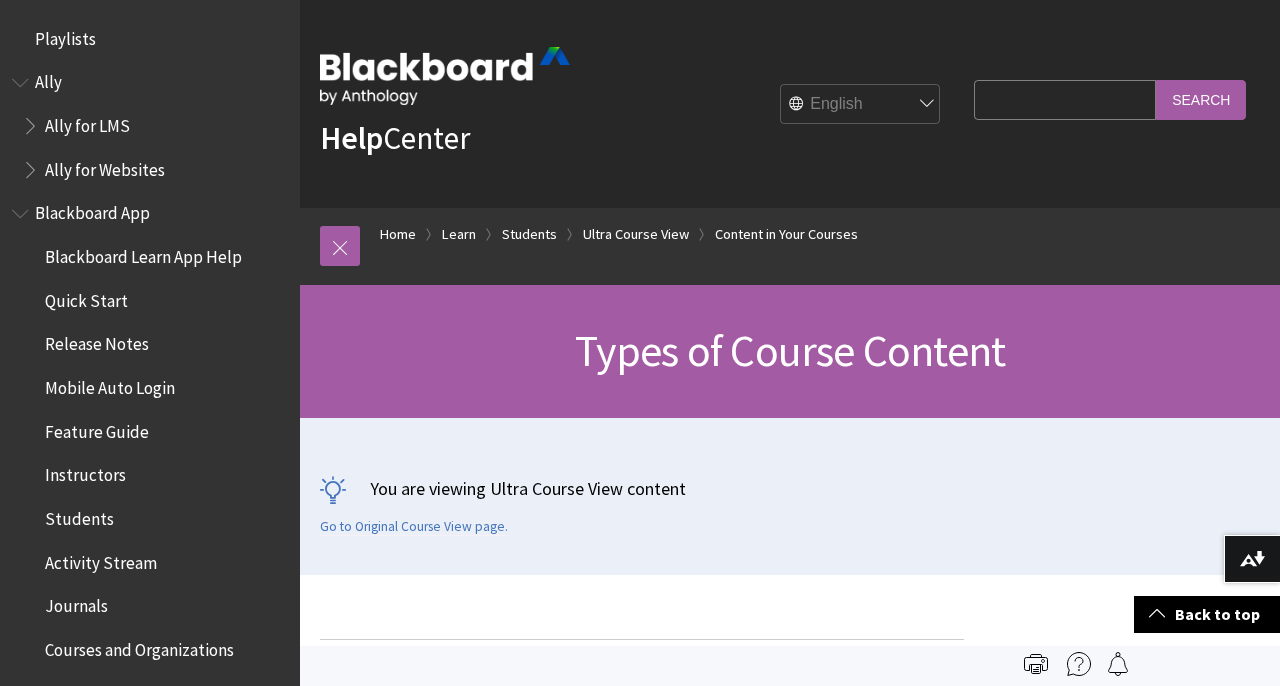 scroll, scrollTop: 2550, scrollLeft: 0, axis: vertical 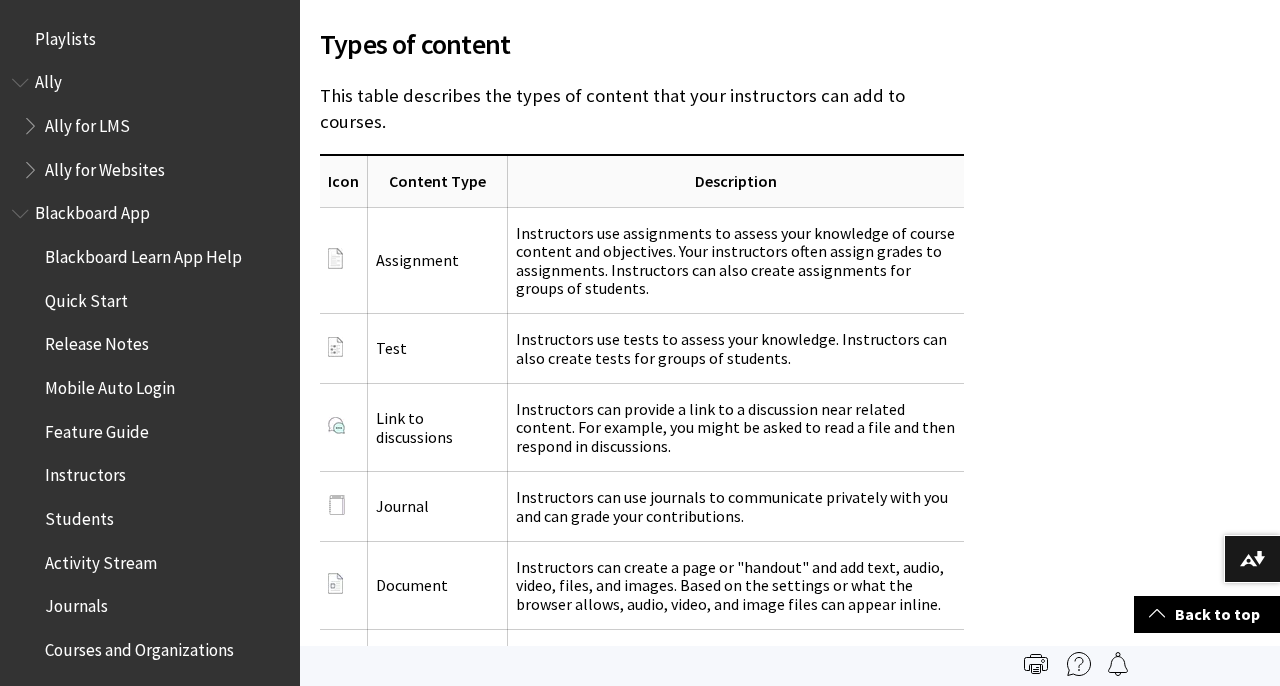 click on "Quick Start" at bounding box center (86, 297) 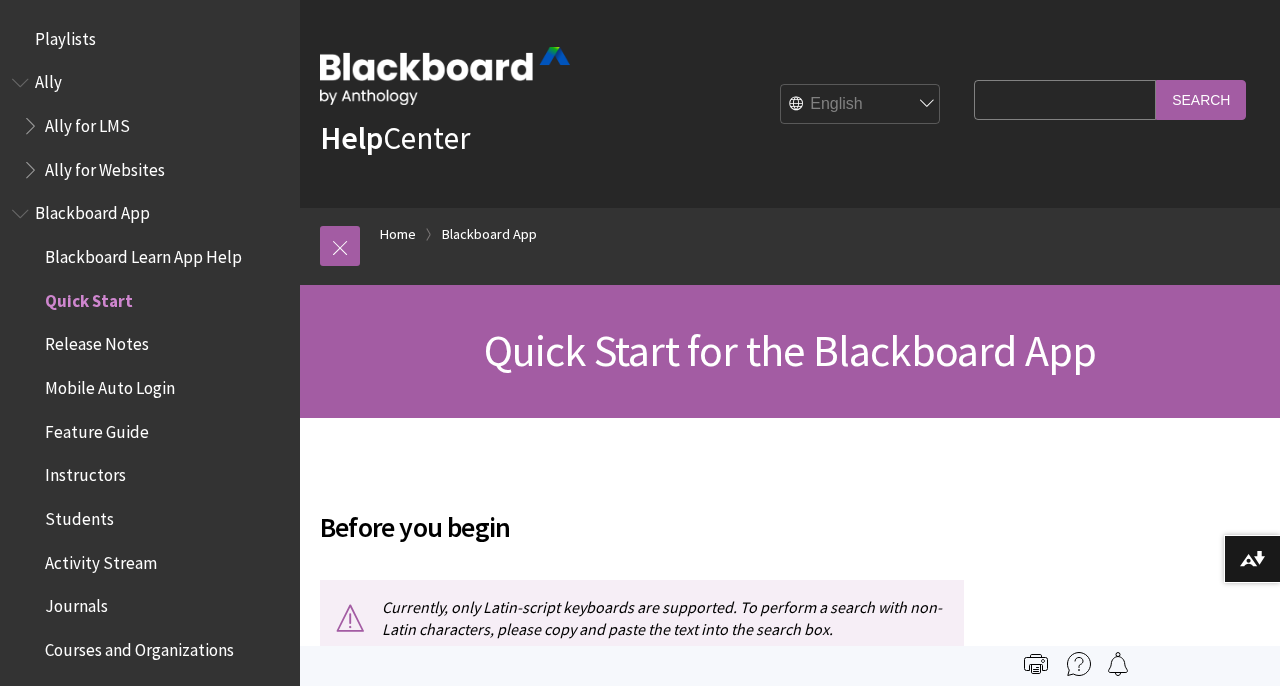 scroll, scrollTop: 0, scrollLeft: 0, axis: both 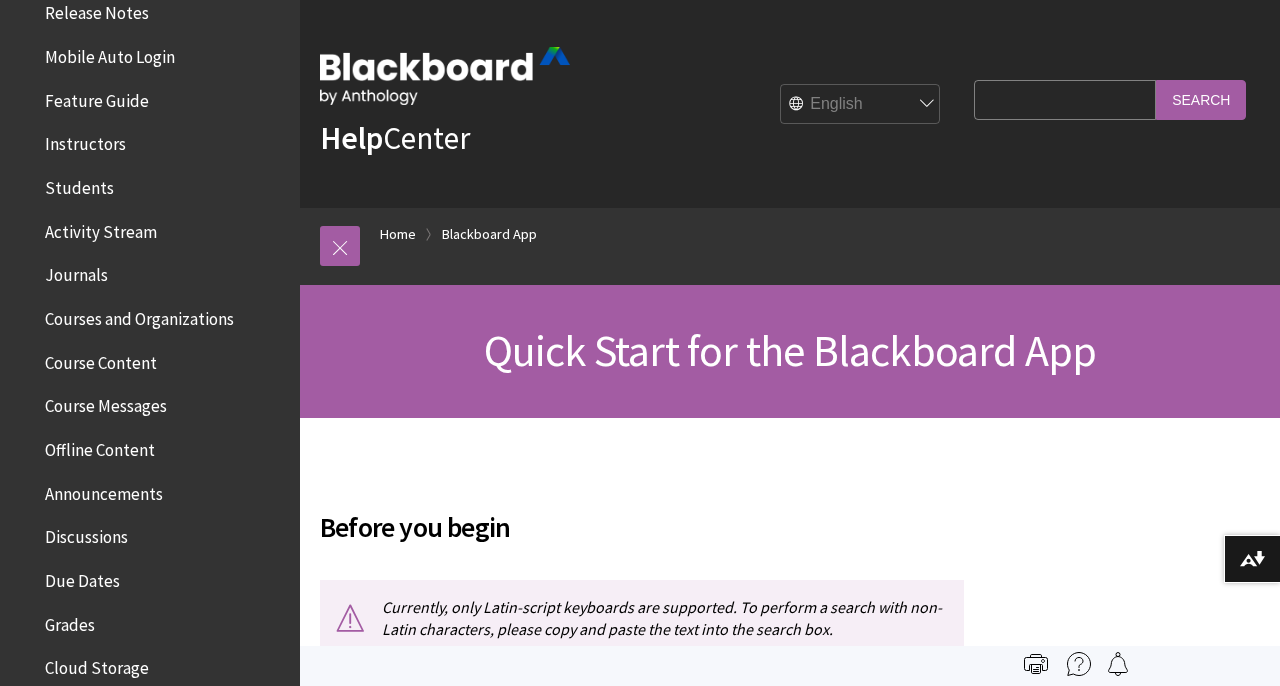 click on "Mobile Auto Login" at bounding box center [110, 53] 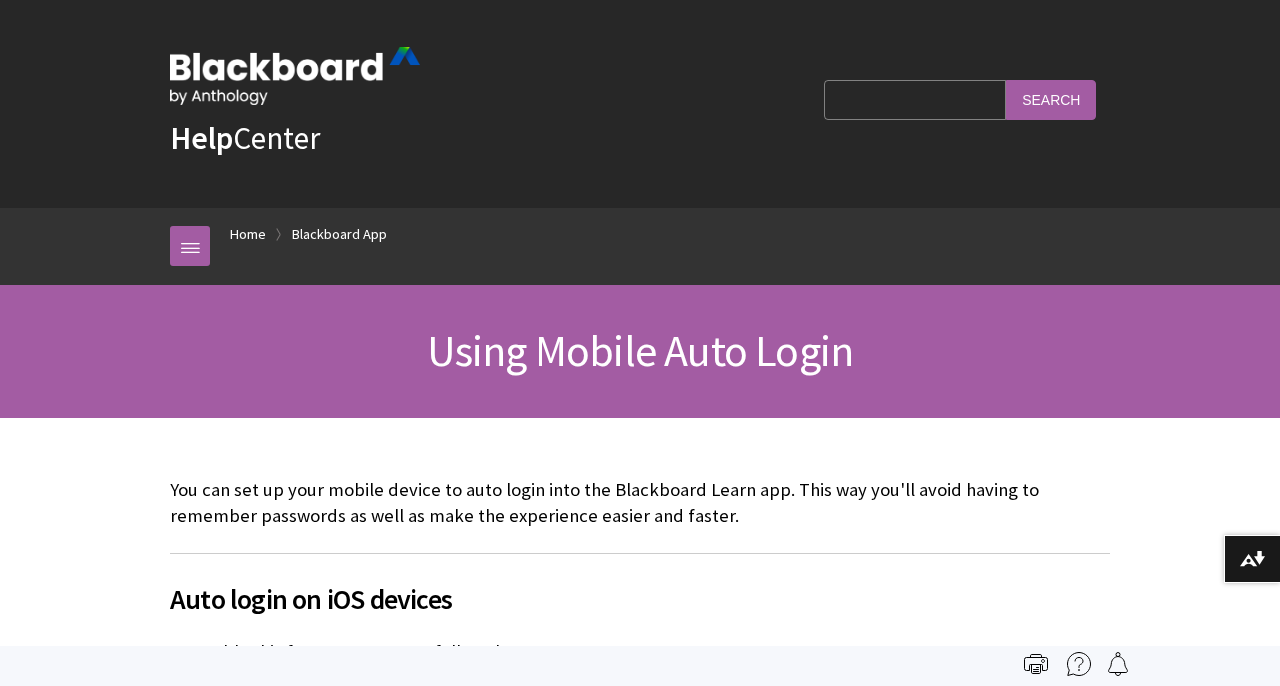 scroll, scrollTop: 0, scrollLeft: 0, axis: both 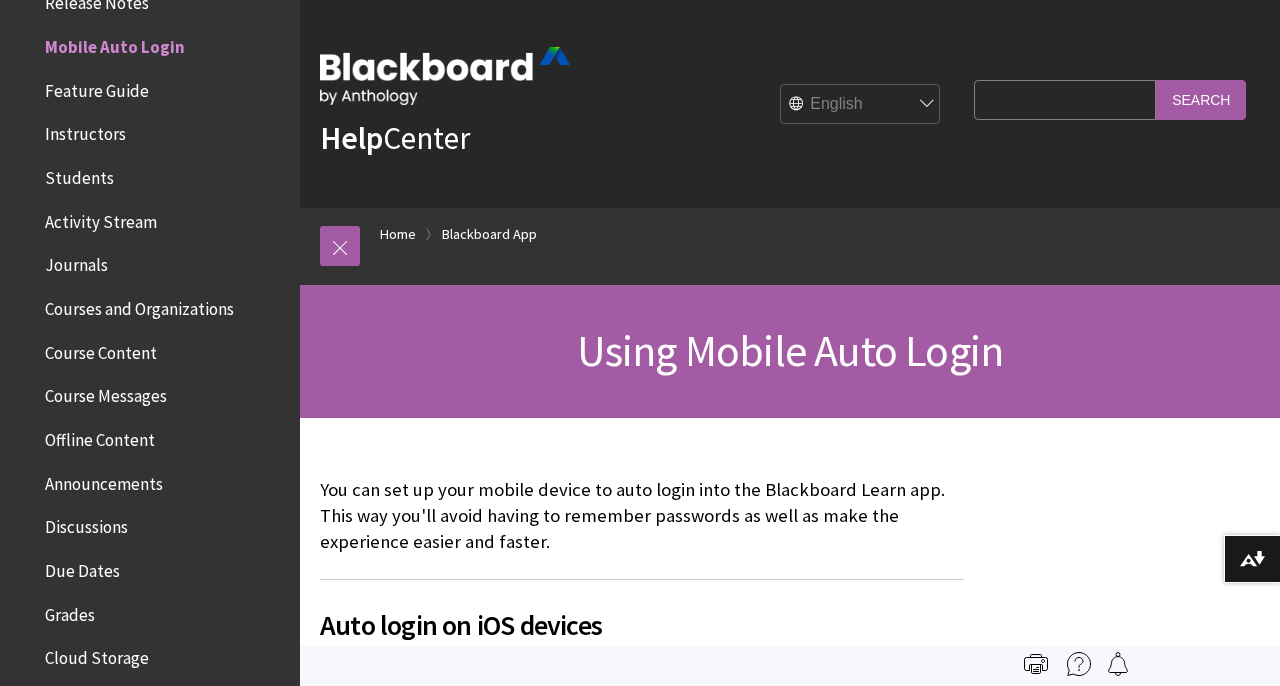 click on "Feature Guide" at bounding box center [97, 87] 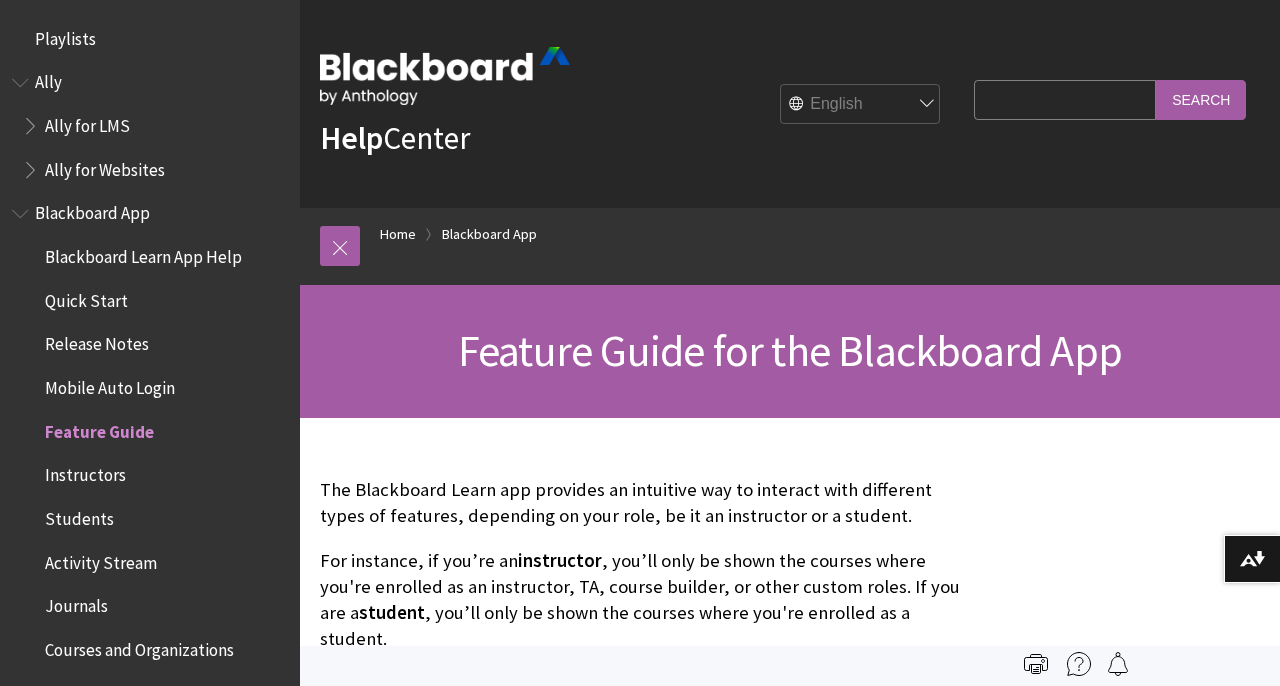 scroll, scrollTop: 0, scrollLeft: 0, axis: both 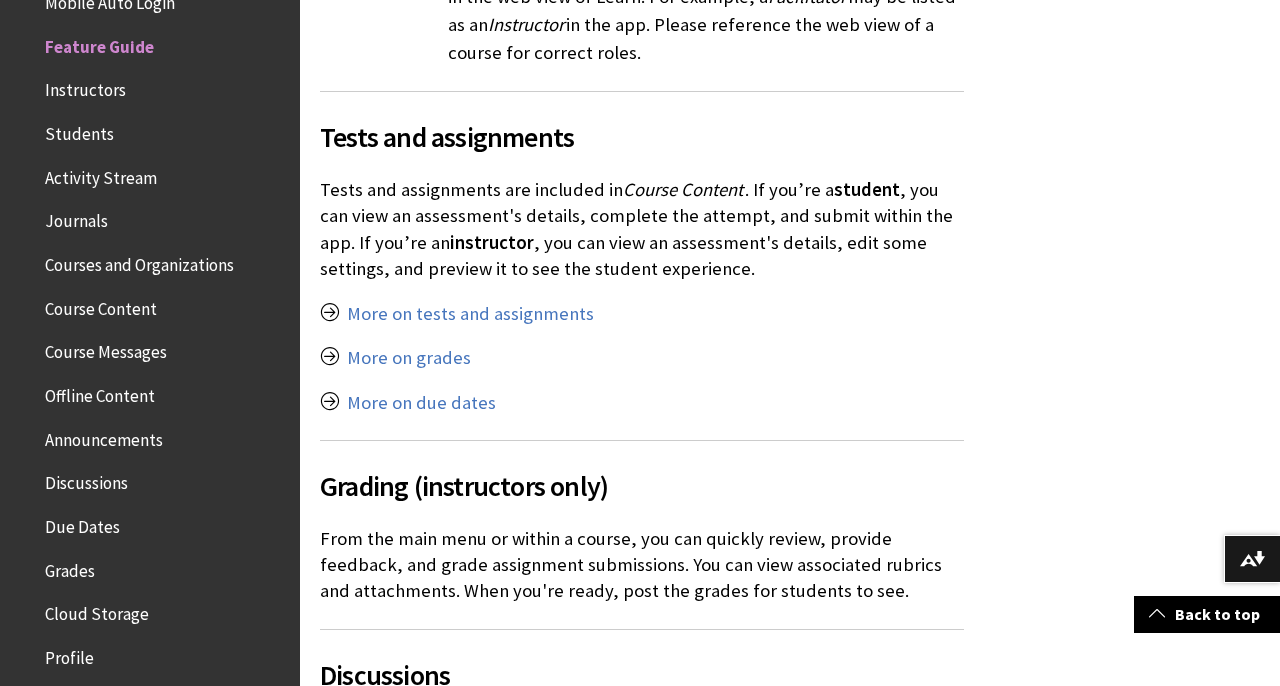click on "Instructors" at bounding box center [85, 87] 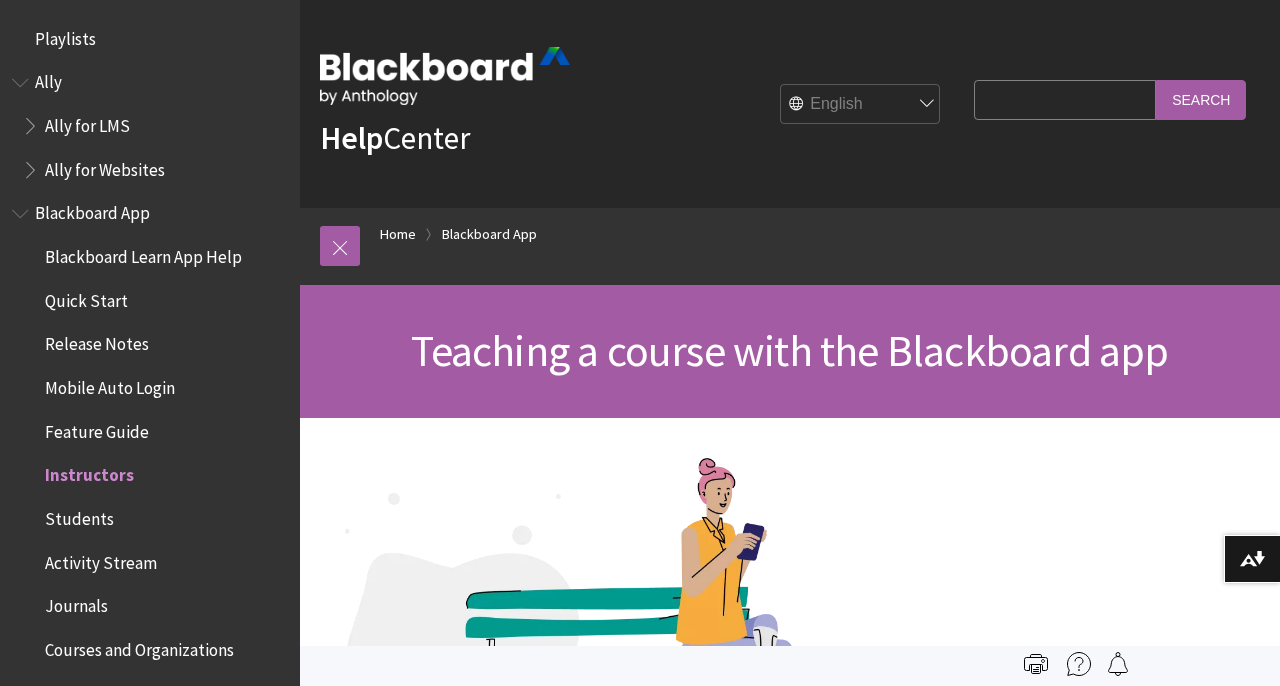 scroll, scrollTop: 0, scrollLeft: 0, axis: both 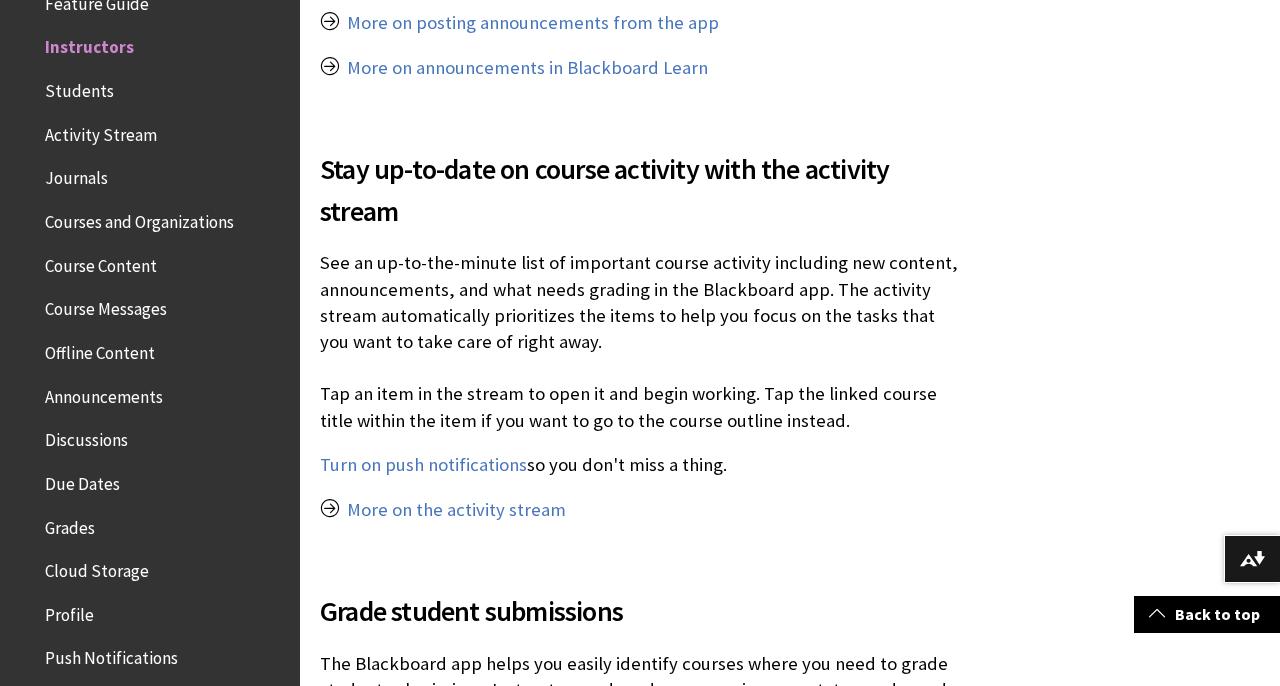 click on "Students" at bounding box center (79, 87) 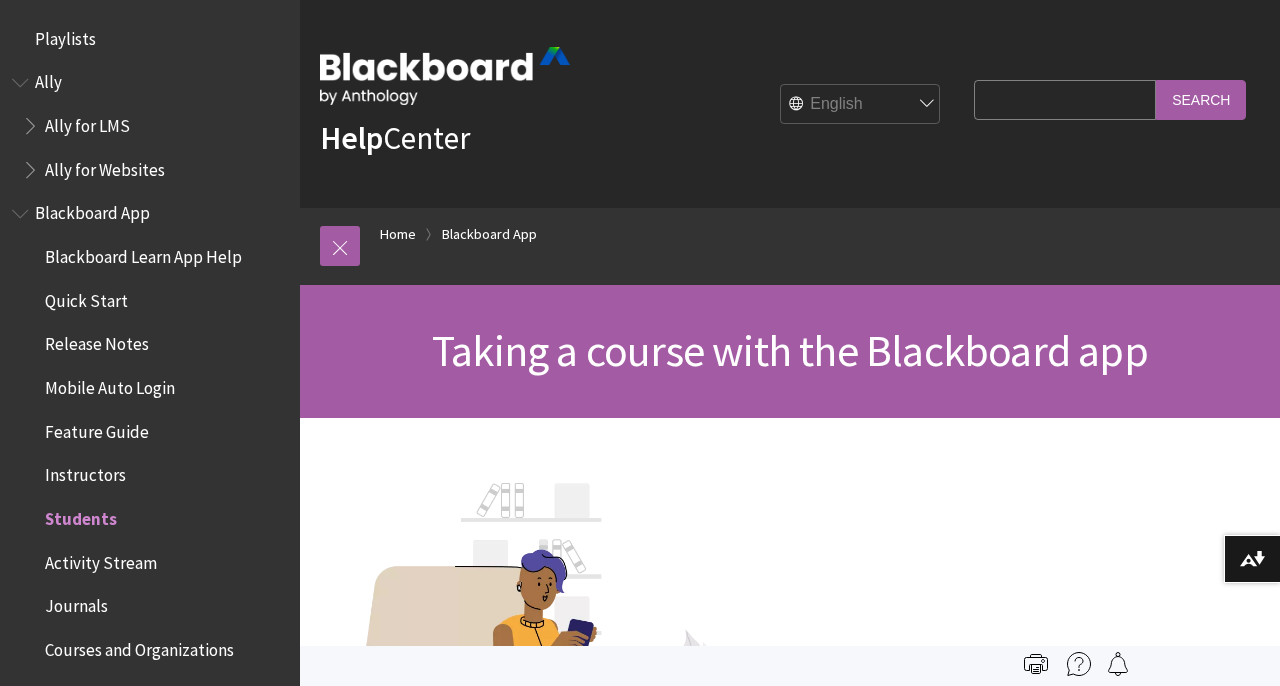 scroll, scrollTop: 0, scrollLeft: 0, axis: both 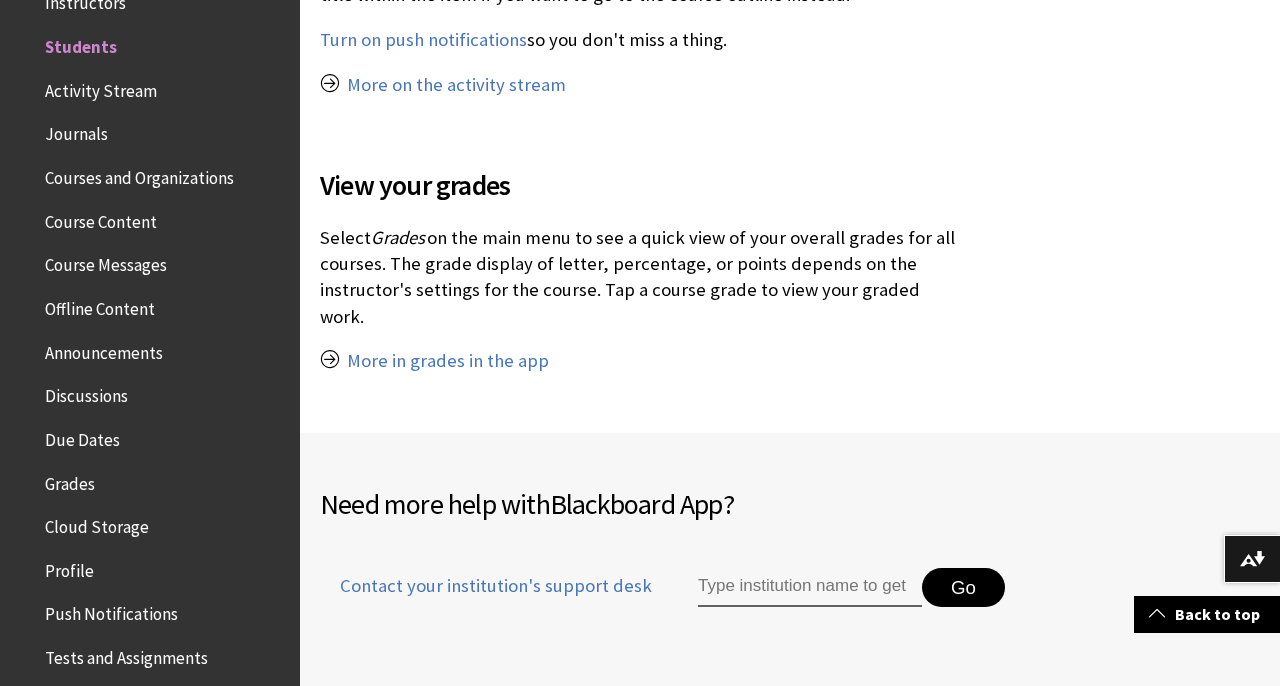 click on "Activity Stream" at bounding box center (101, 87) 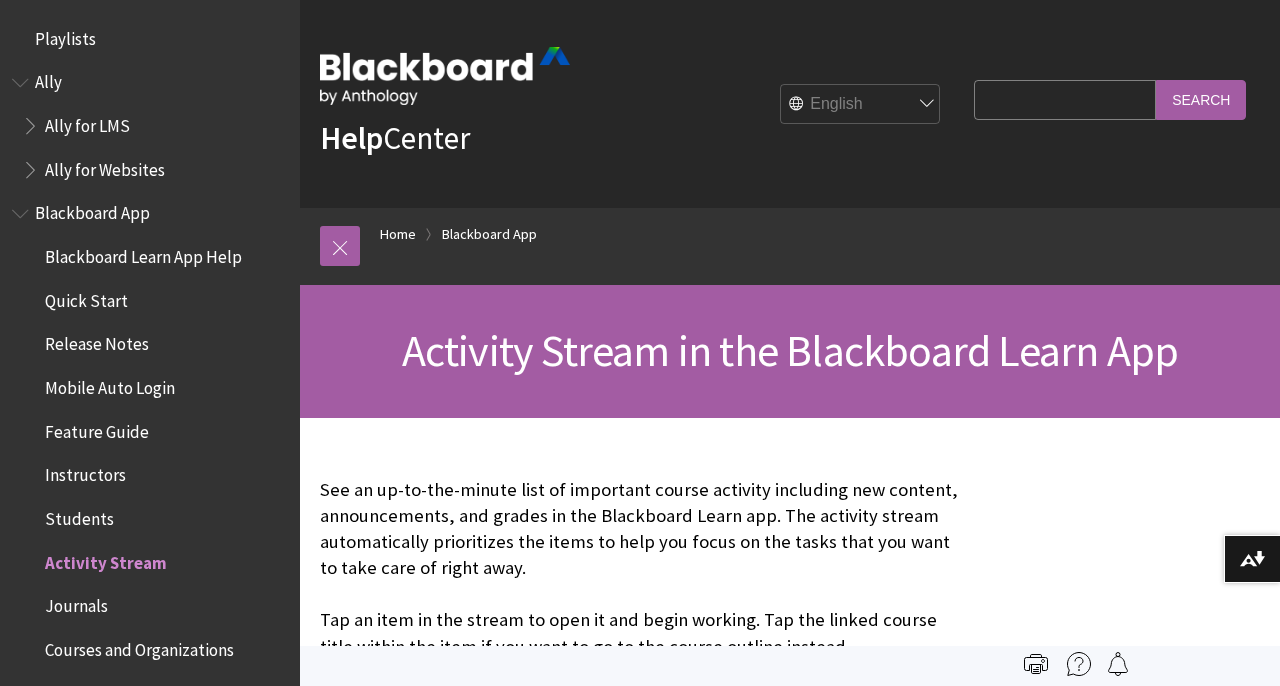 scroll, scrollTop: 0, scrollLeft: 0, axis: both 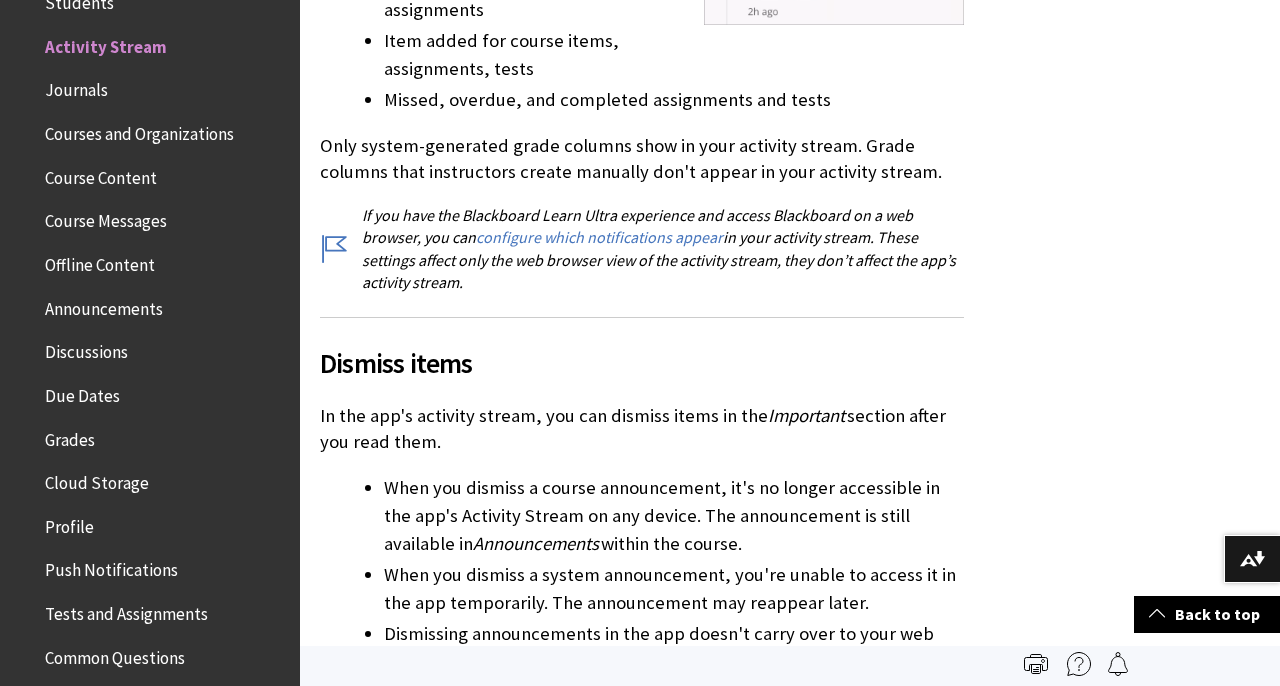click on "Journals" at bounding box center (76, 87) 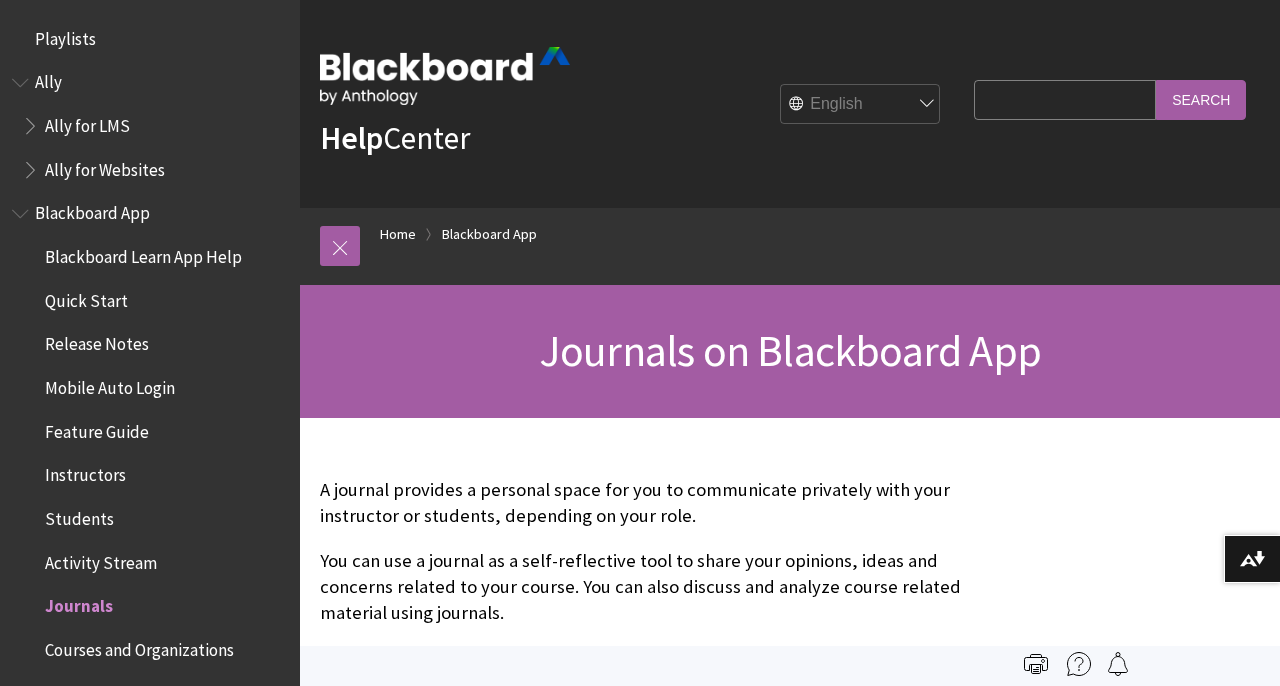 scroll, scrollTop: 0, scrollLeft: 0, axis: both 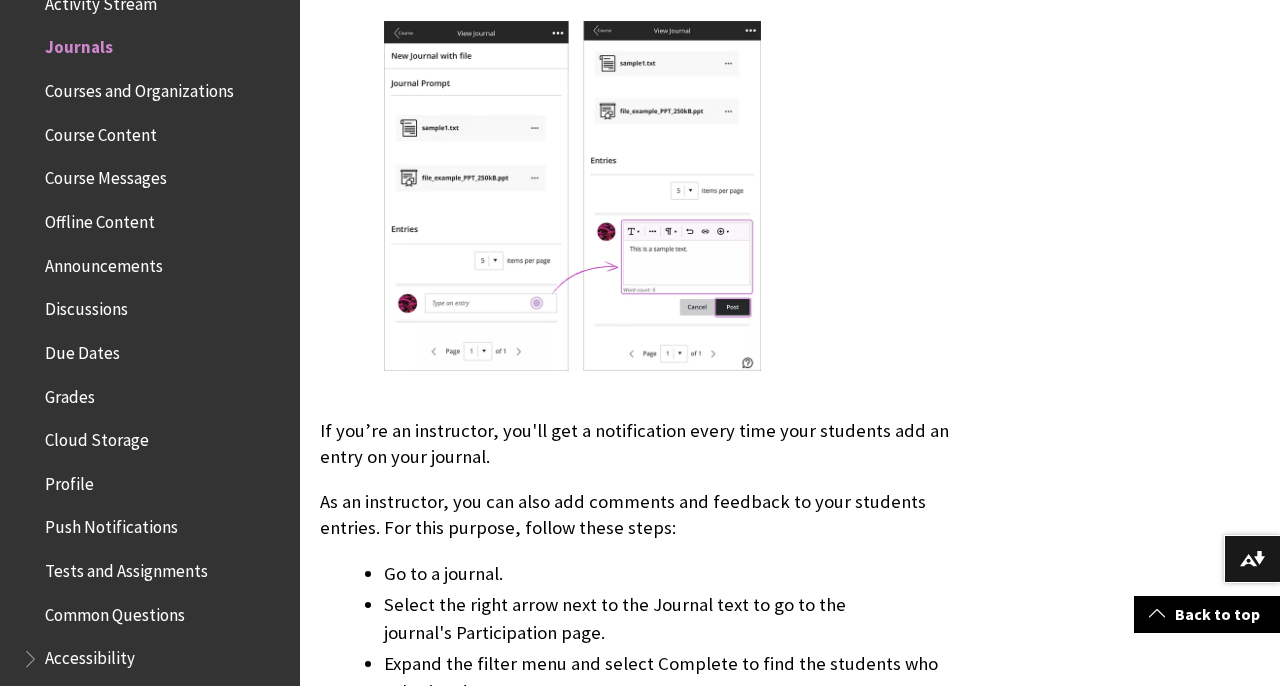 click on "Courses and Organizations" at bounding box center [139, 87] 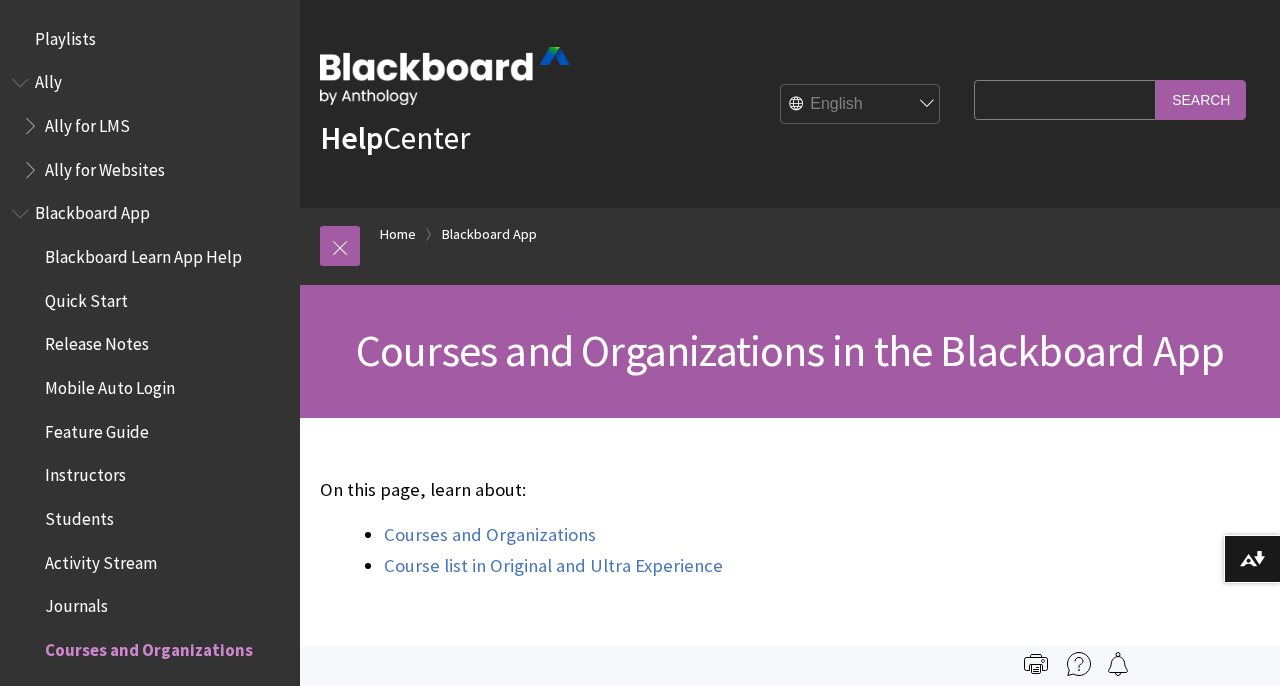 scroll, scrollTop: 0, scrollLeft: 0, axis: both 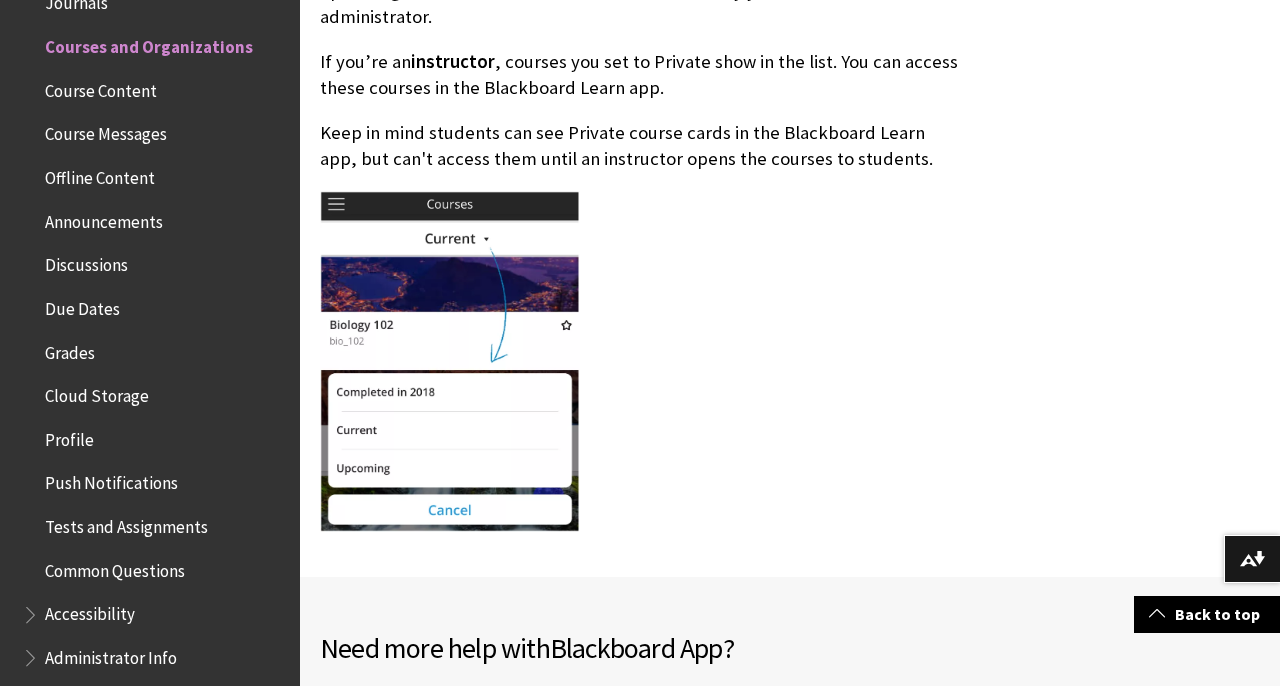 click on "Course Content" at bounding box center (101, 87) 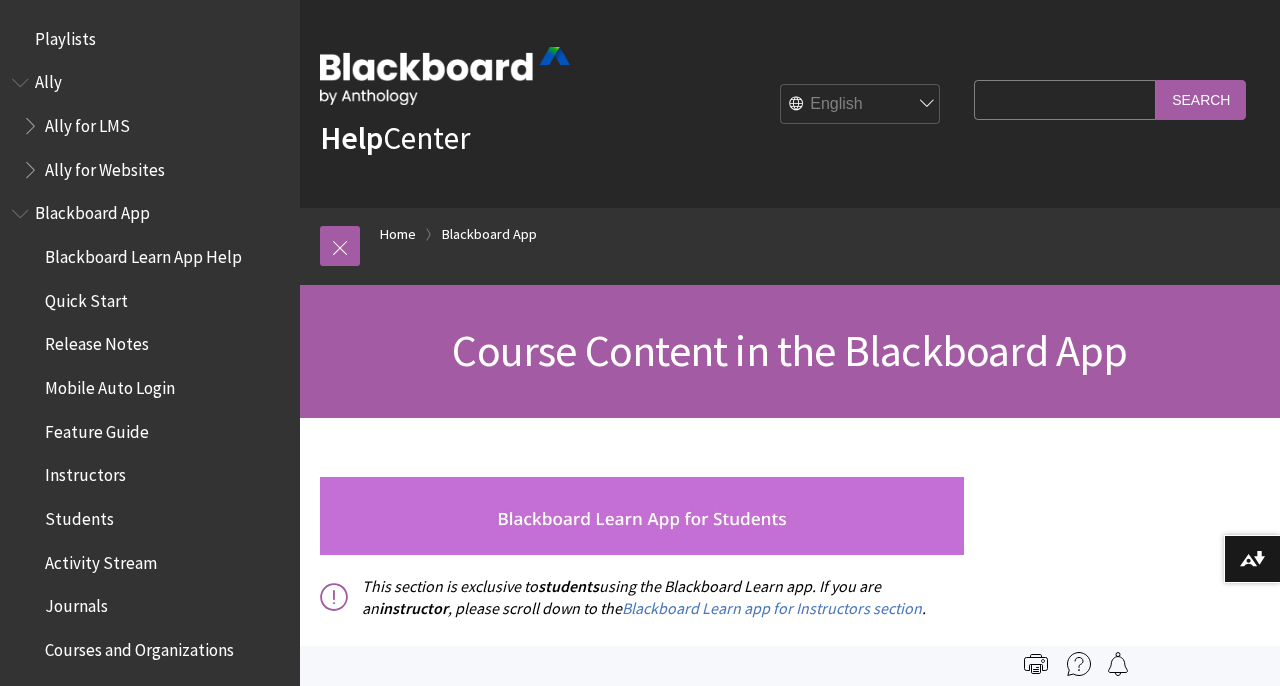 scroll, scrollTop: 0, scrollLeft: 0, axis: both 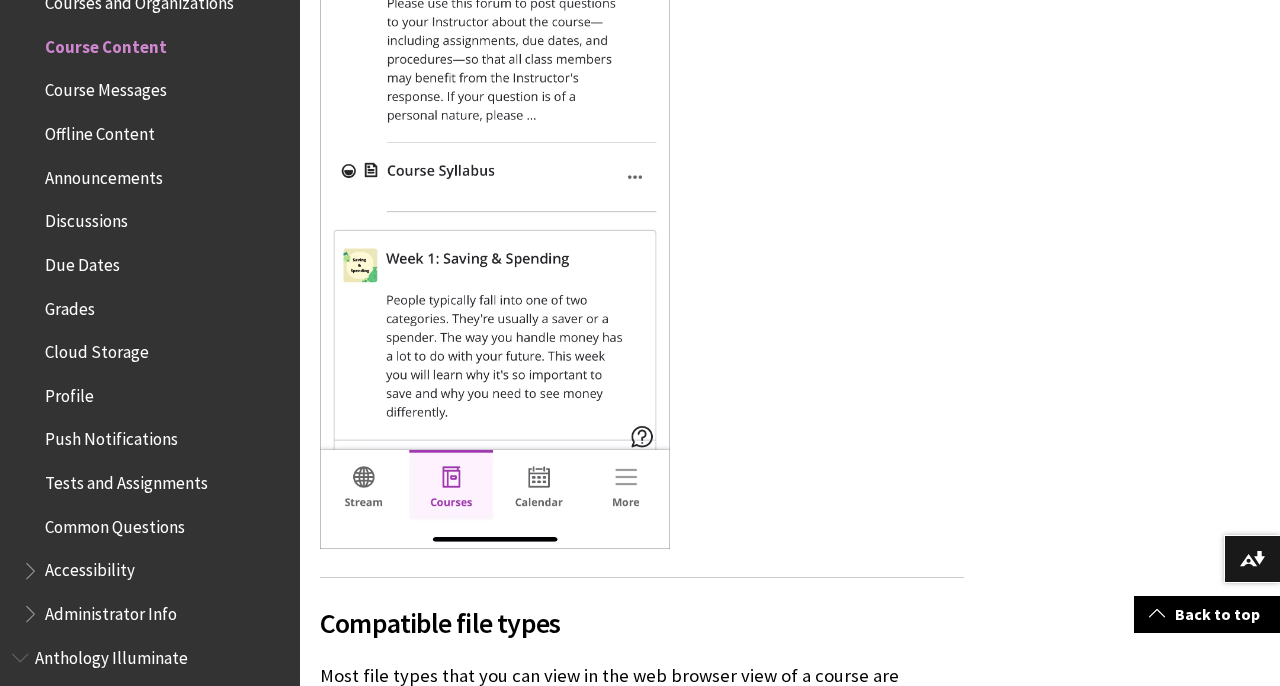 click on "Course Messages" at bounding box center (106, 87) 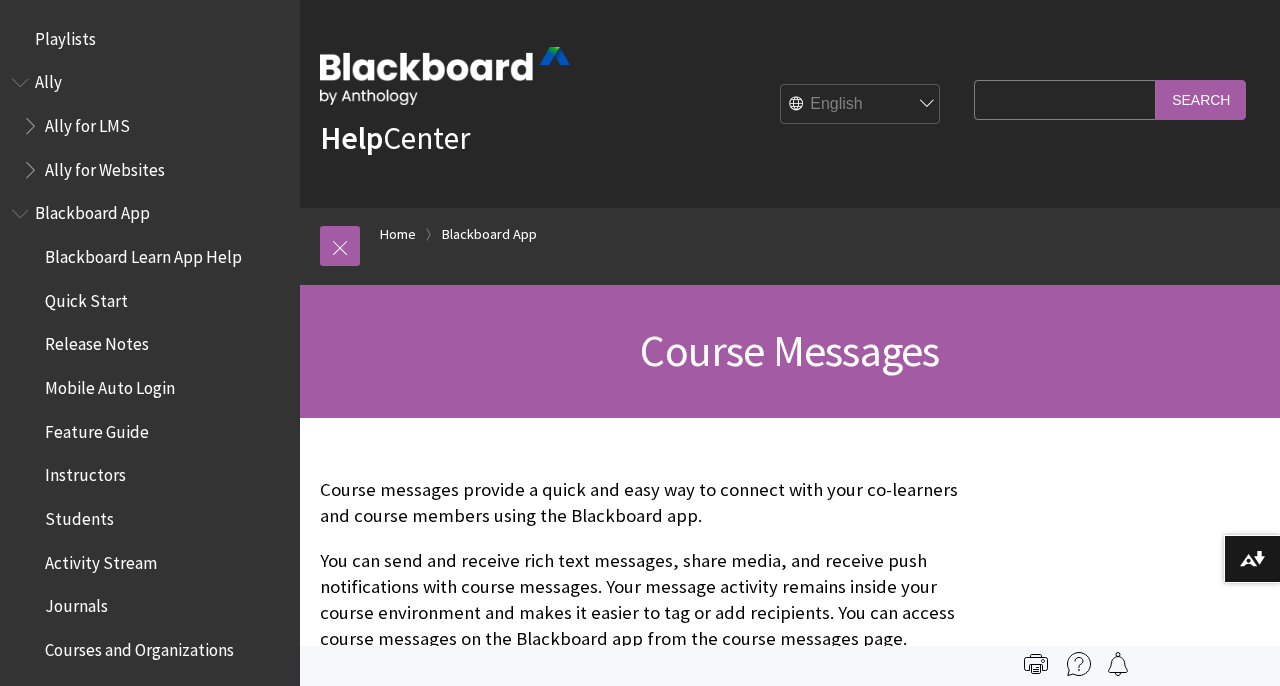 scroll, scrollTop: 0, scrollLeft: 0, axis: both 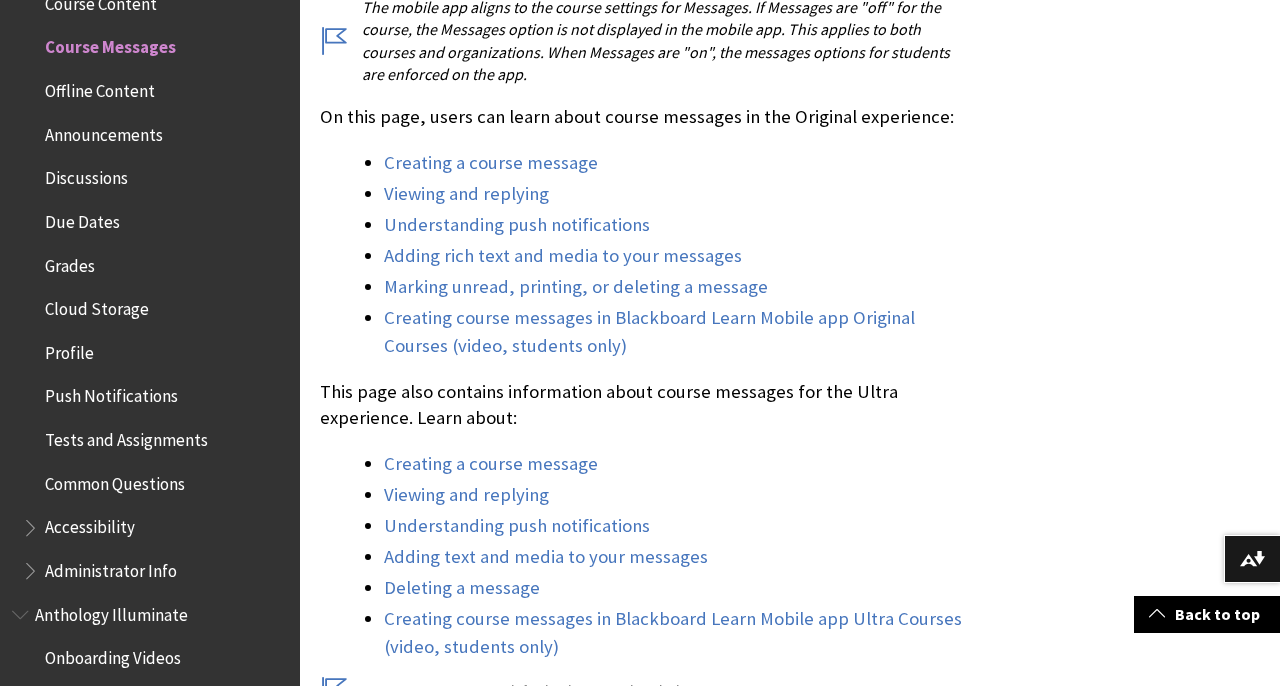 click on "Offline Content" at bounding box center [100, 87] 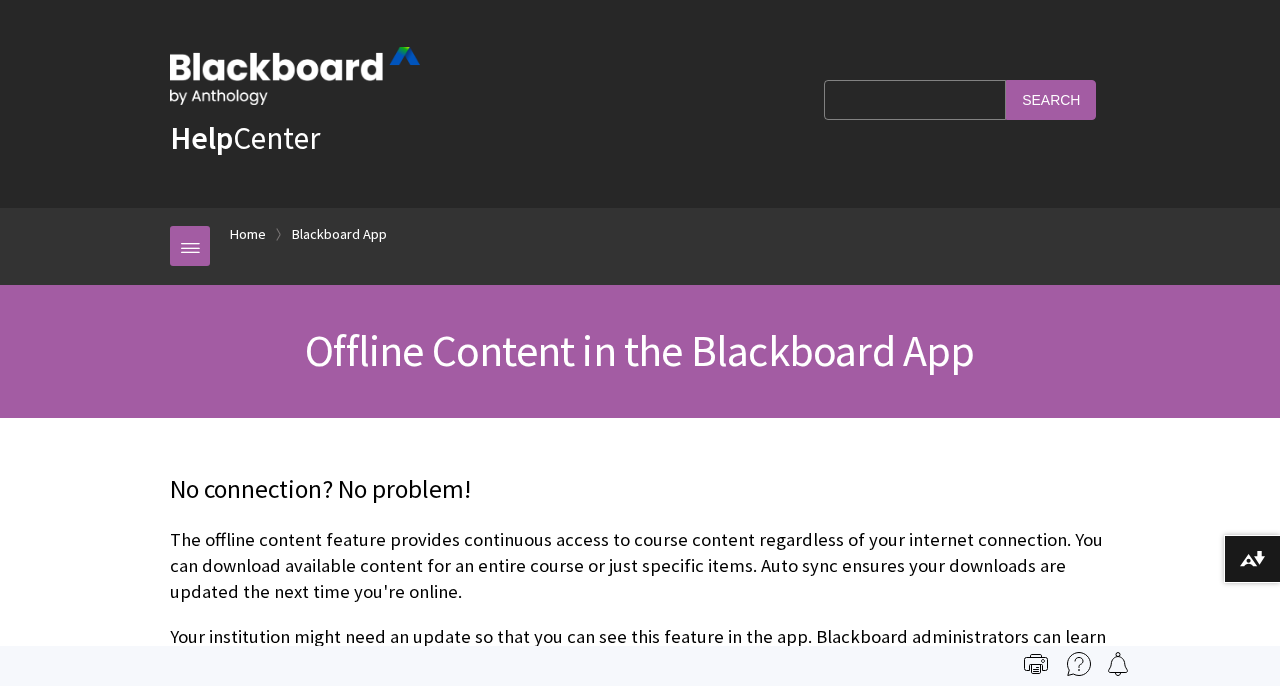 scroll, scrollTop: 0, scrollLeft: 0, axis: both 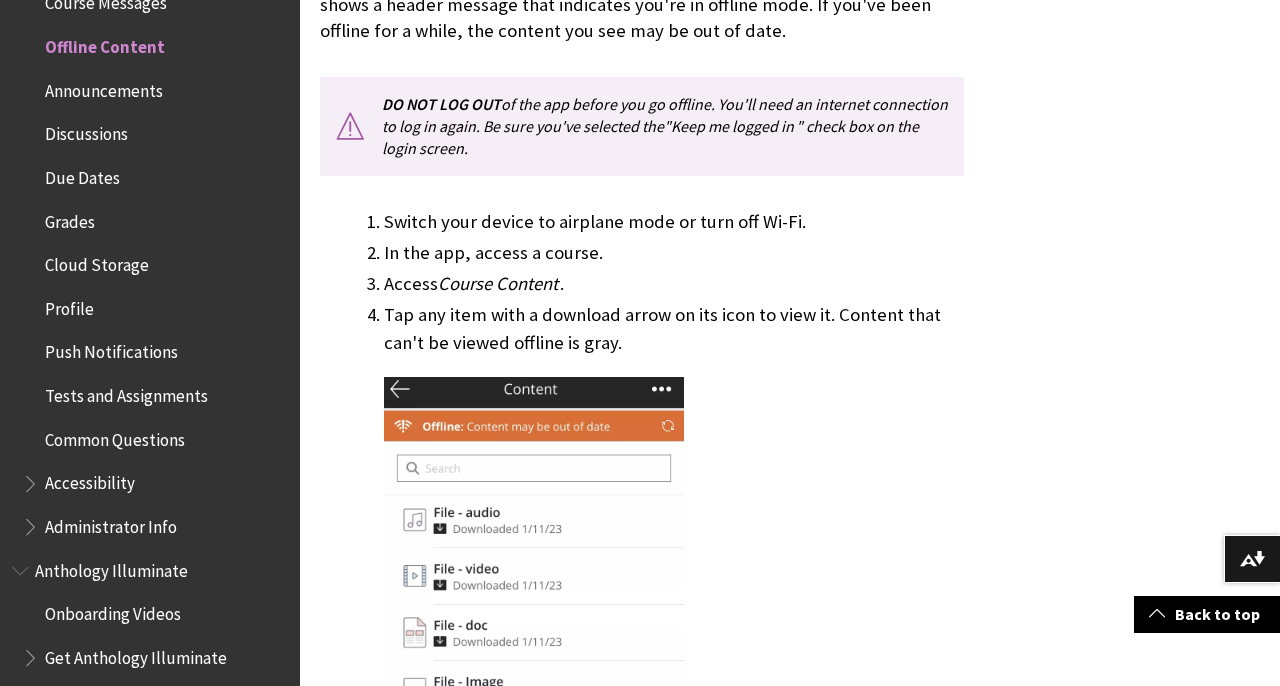 click on "Announcements" at bounding box center [104, 87] 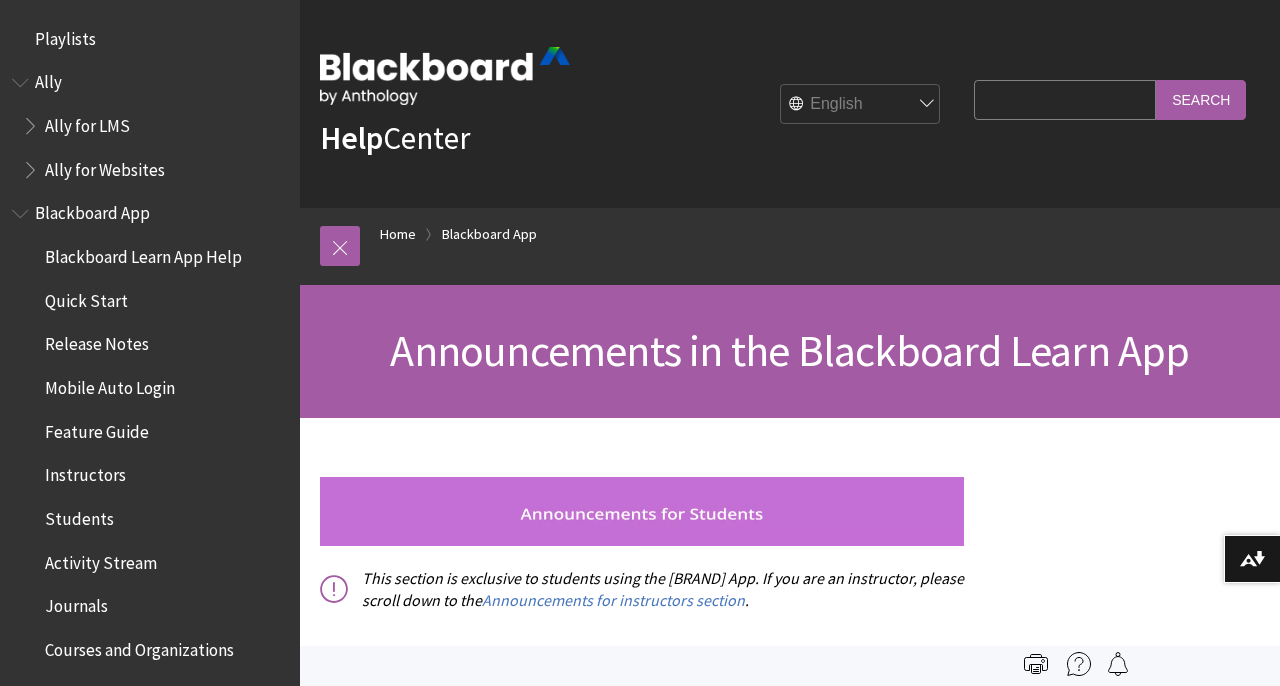 scroll, scrollTop: 0, scrollLeft: 0, axis: both 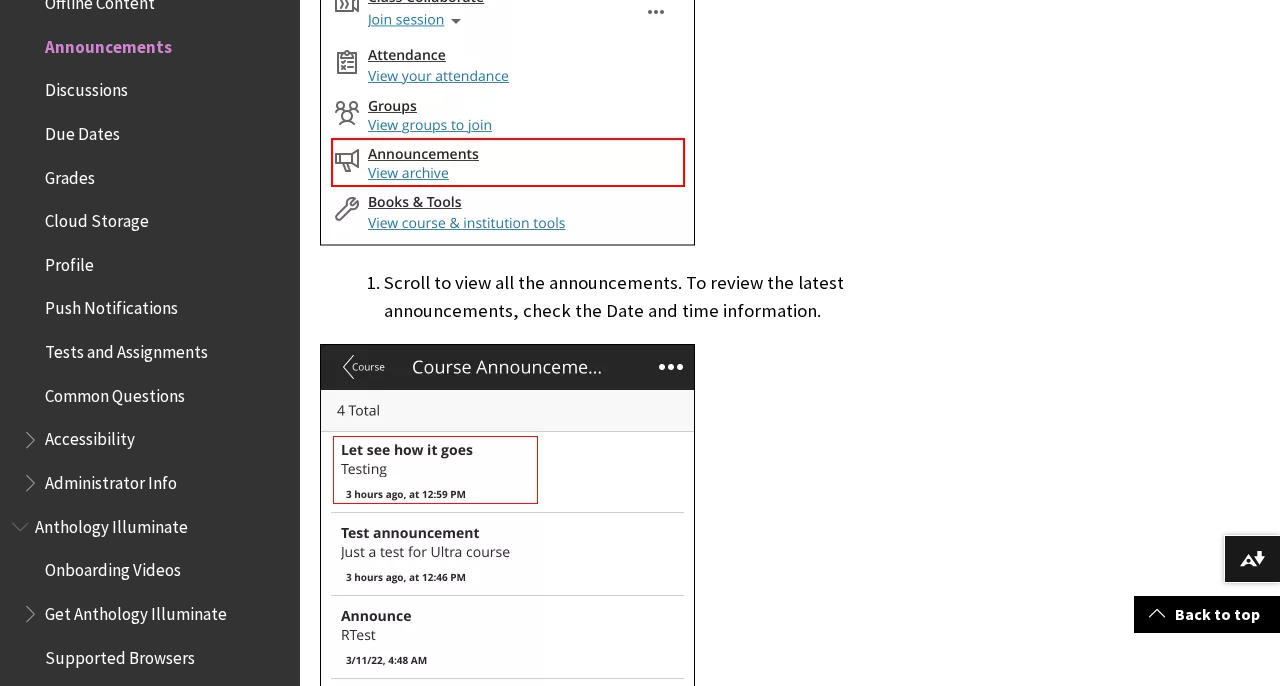 click on "Discussions" at bounding box center (86, 86) 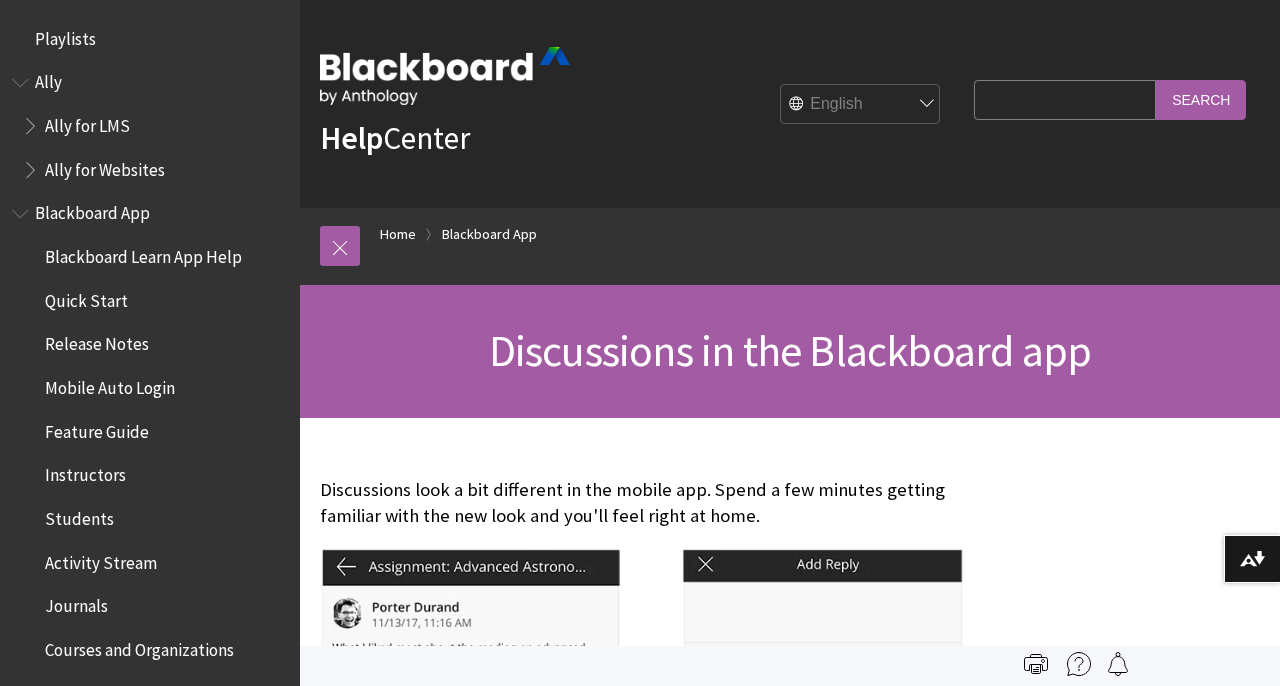 scroll, scrollTop: 0, scrollLeft: 0, axis: both 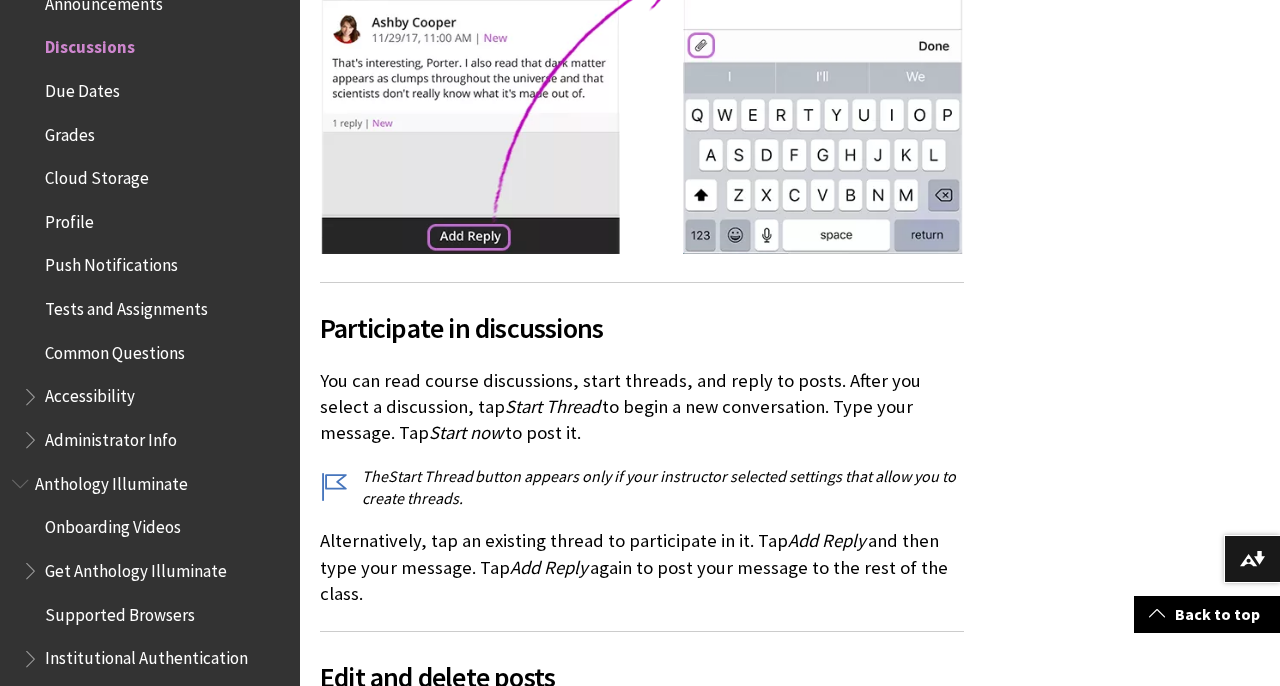 click on "Due Dates" at bounding box center [82, 87] 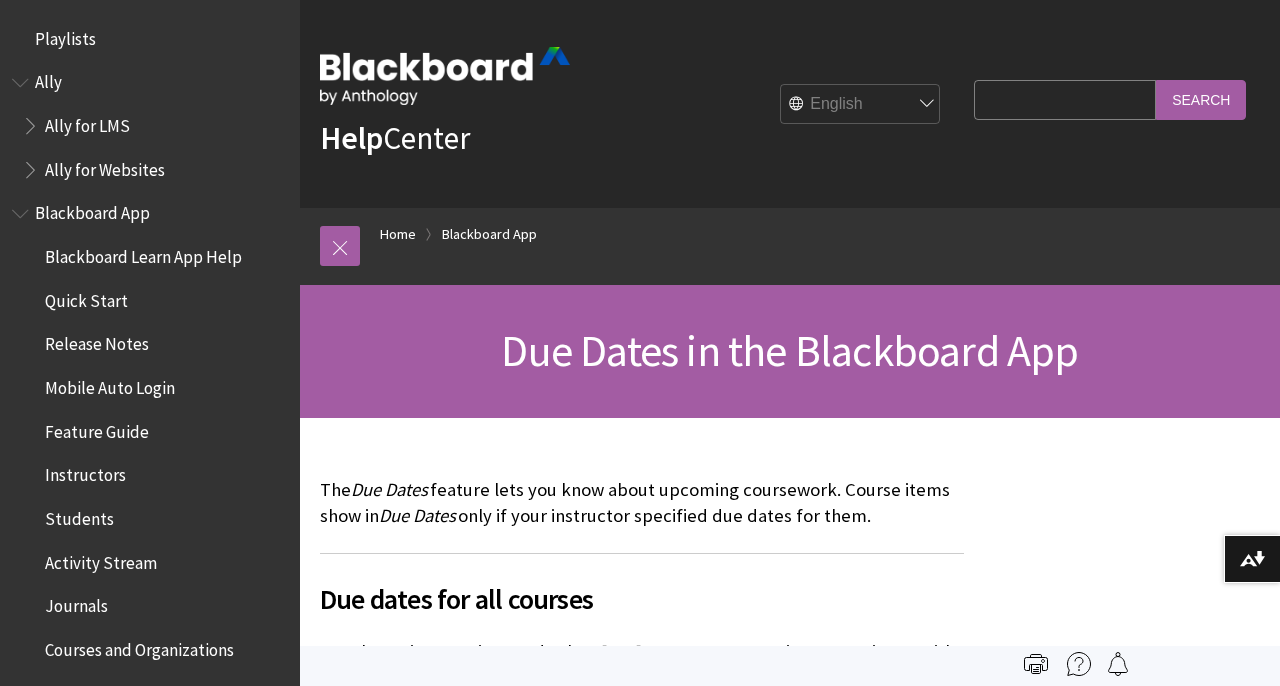 scroll, scrollTop: 0, scrollLeft: 0, axis: both 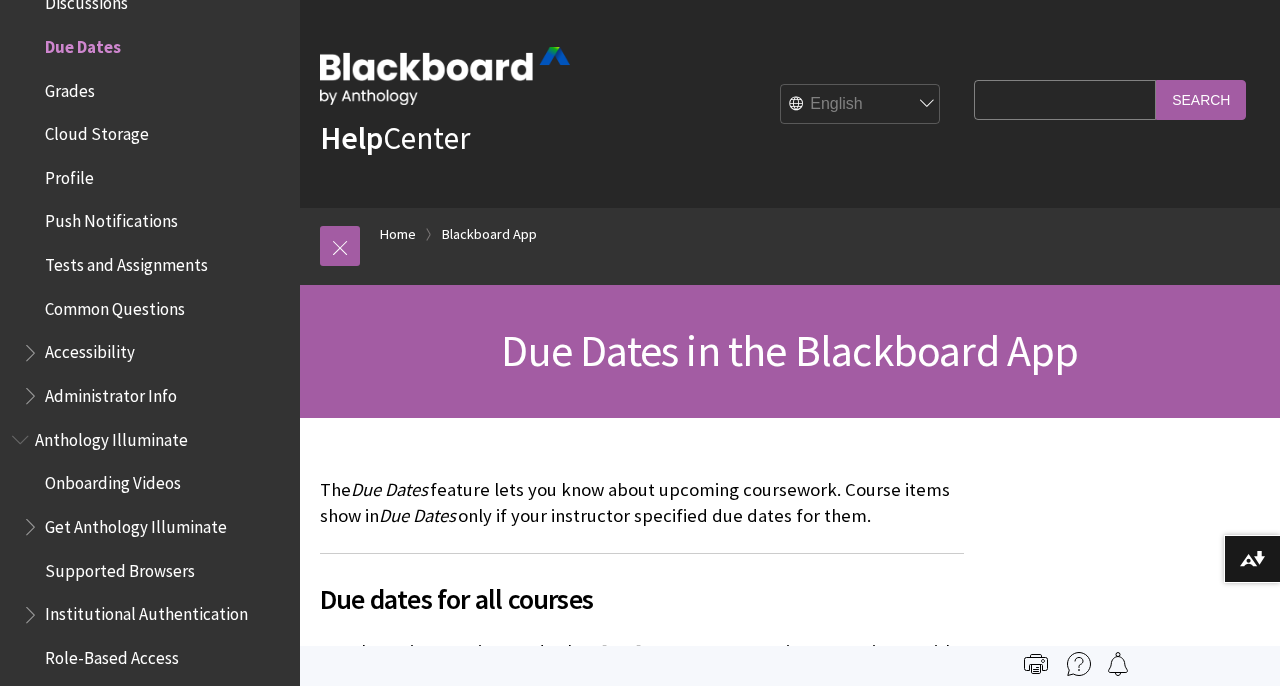 click on "Grades" at bounding box center [70, 87] 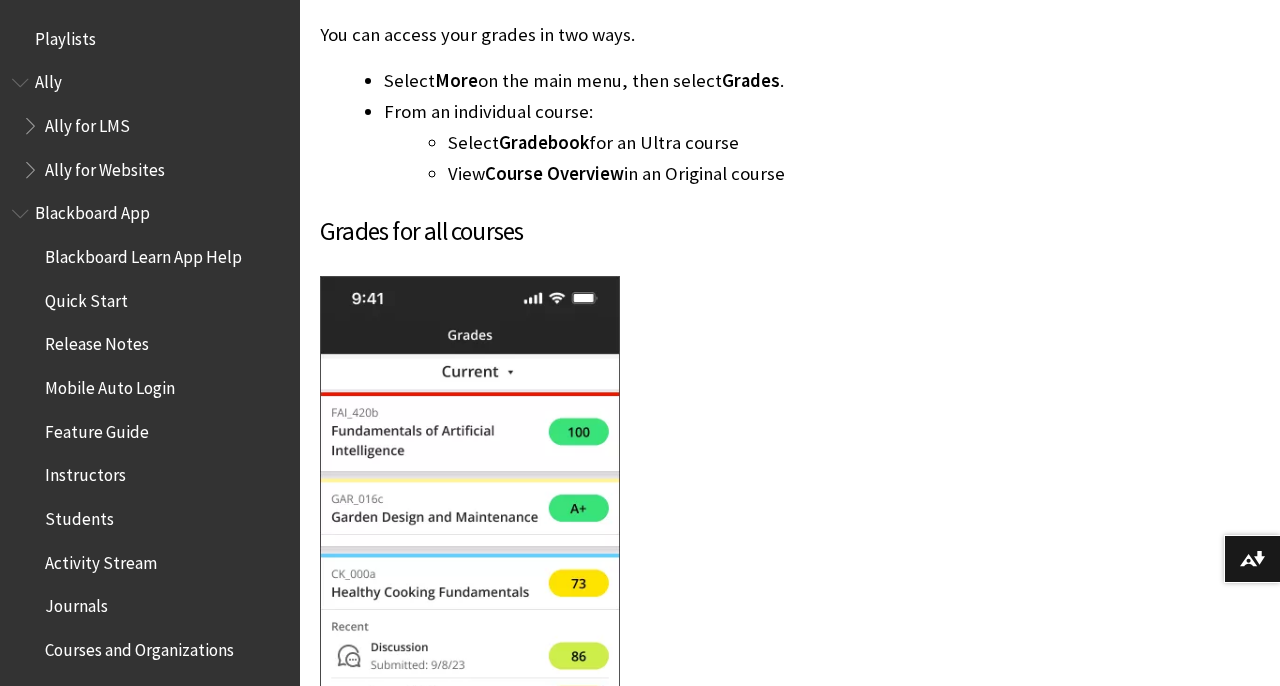 scroll, scrollTop: 683, scrollLeft: 0, axis: vertical 